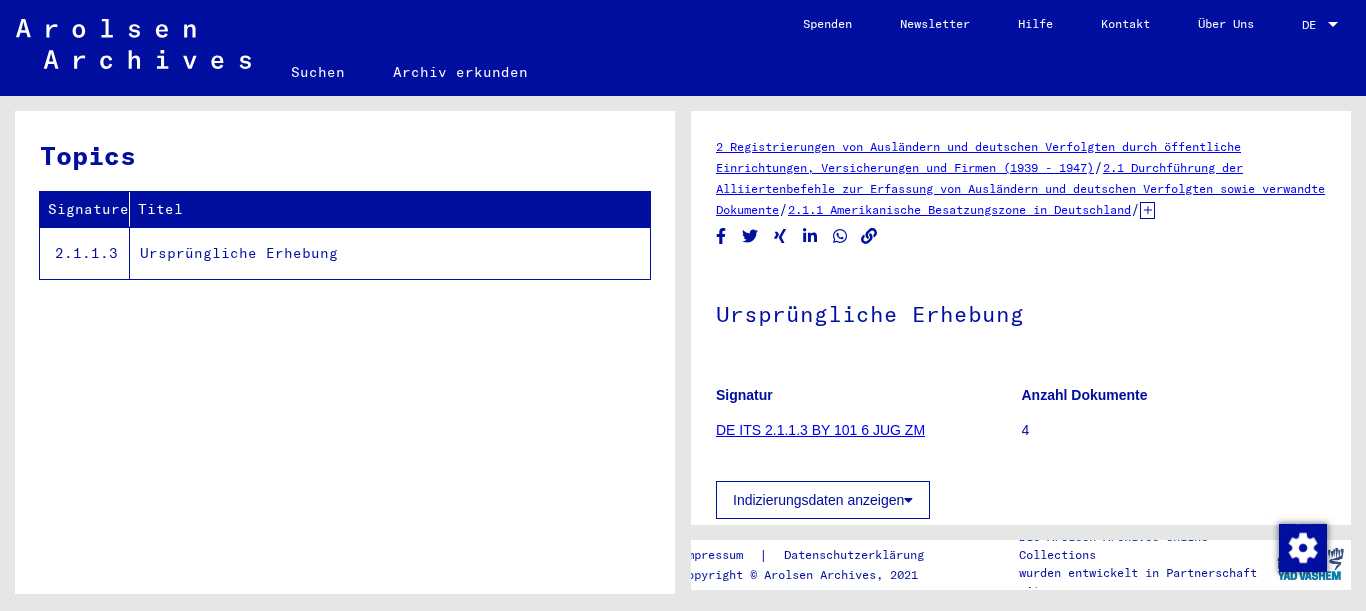 scroll, scrollTop: 0, scrollLeft: 0, axis: both 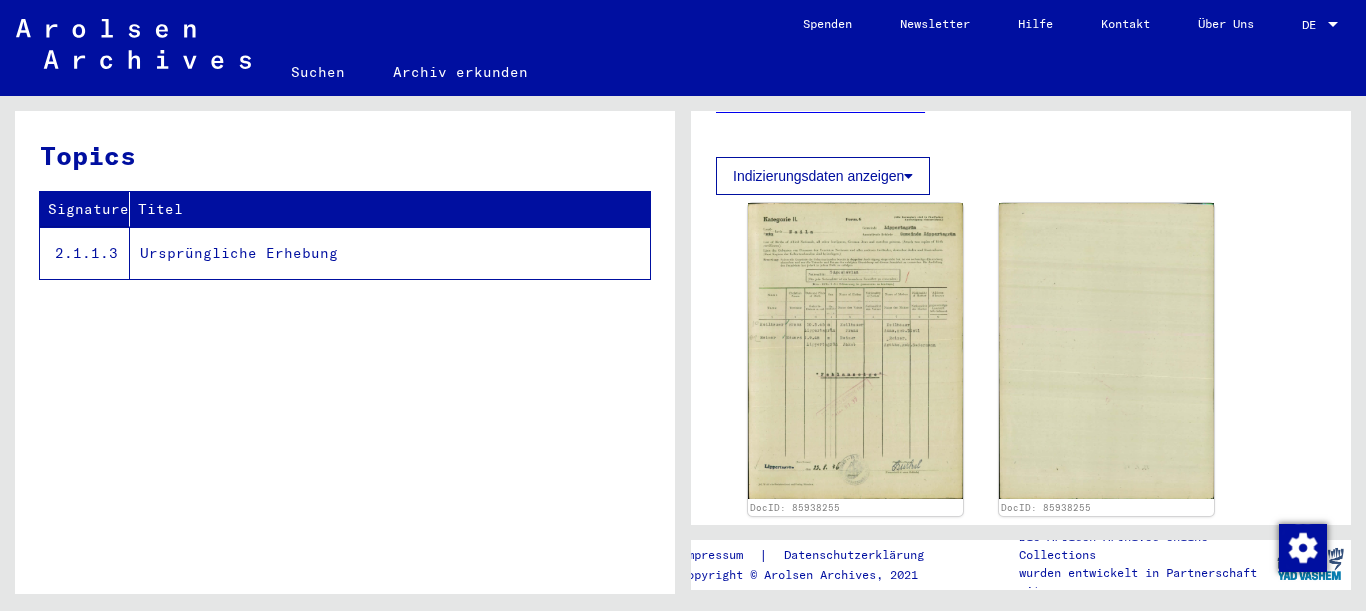 click on "Indizierungsdaten anzeigen" 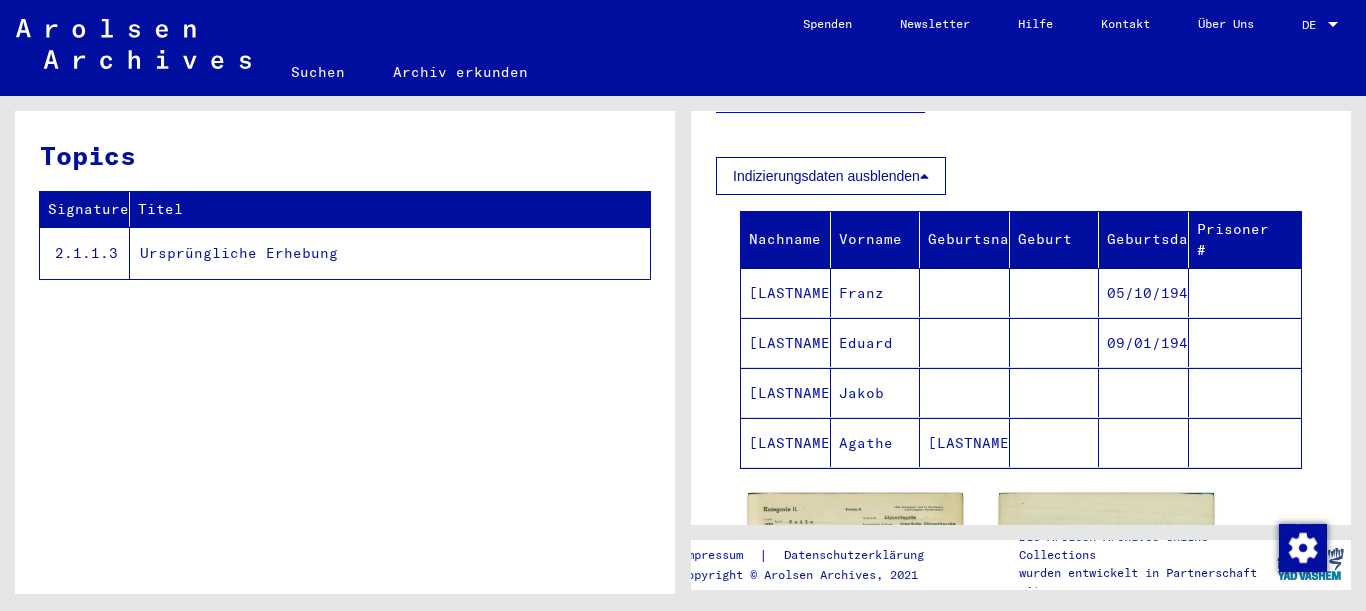 click on "[LASTNAME]" at bounding box center [786, 392] 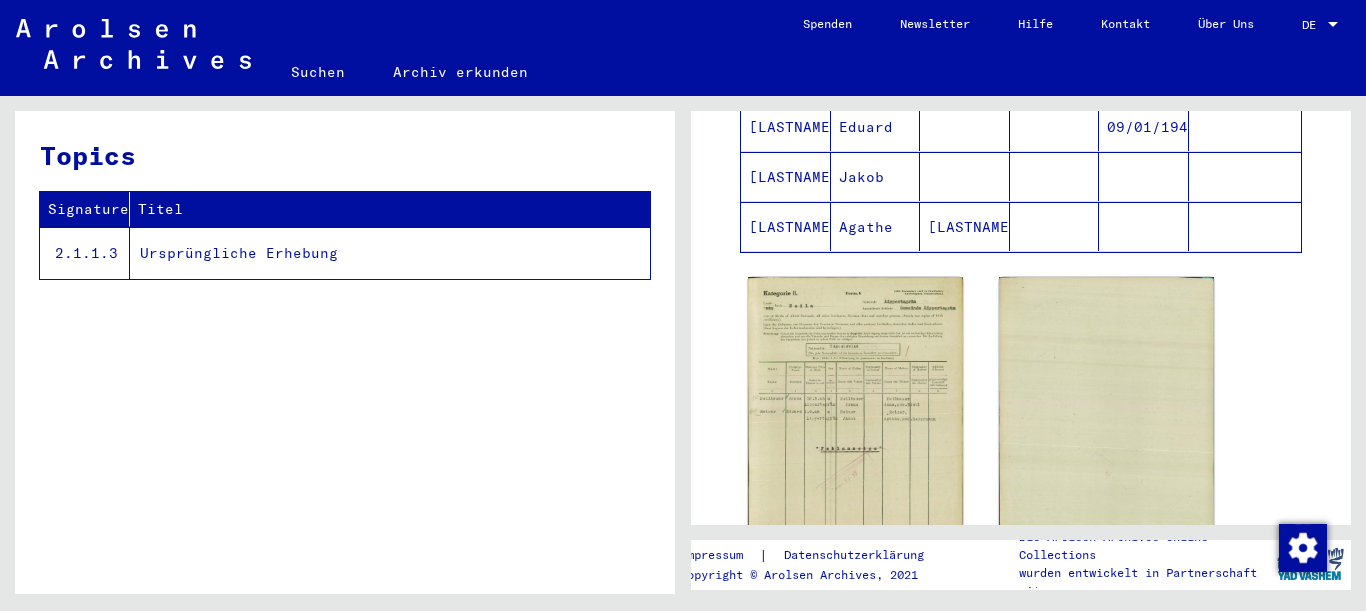 click on "Agathe" at bounding box center (876, 226) 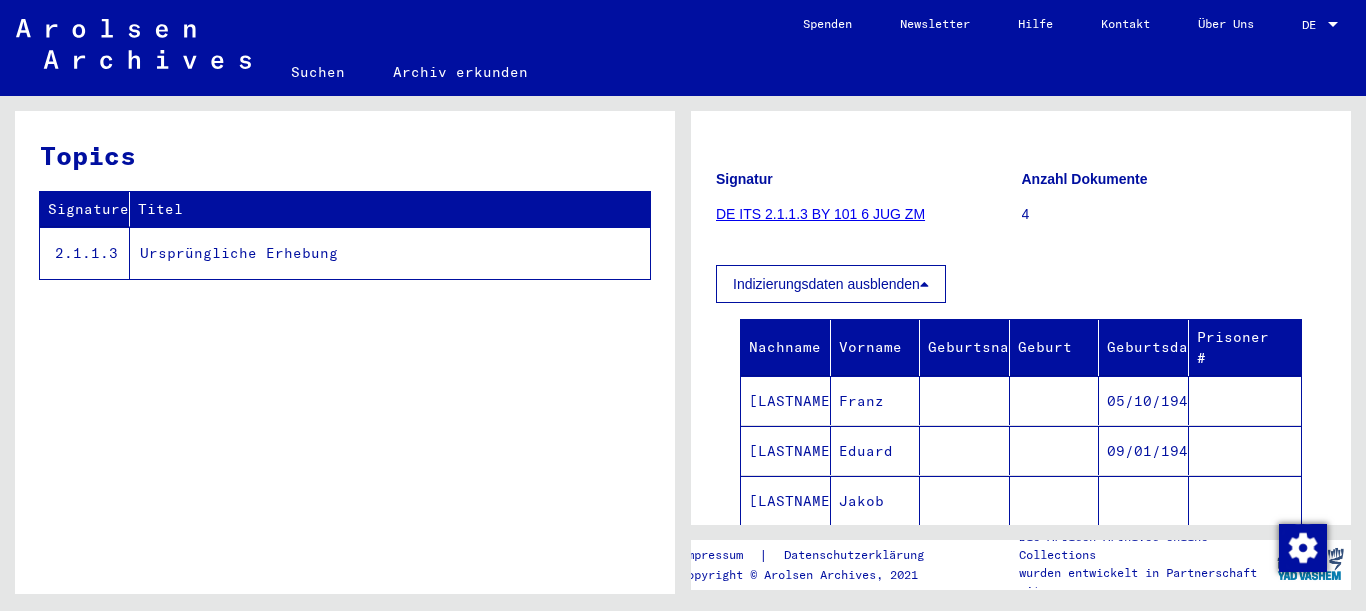 click on "DE ITS 2.1.1.3 BY 101 6 JUG ZM" 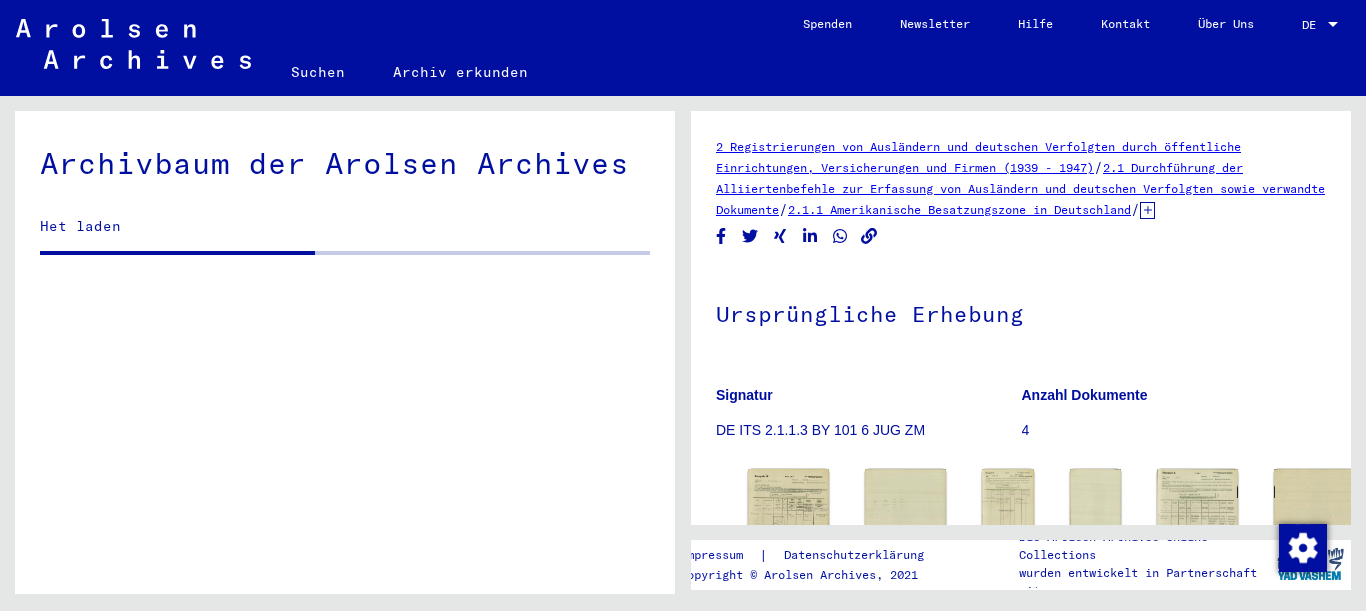 scroll, scrollTop: 283, scrollLeft: 0, axis: vertical 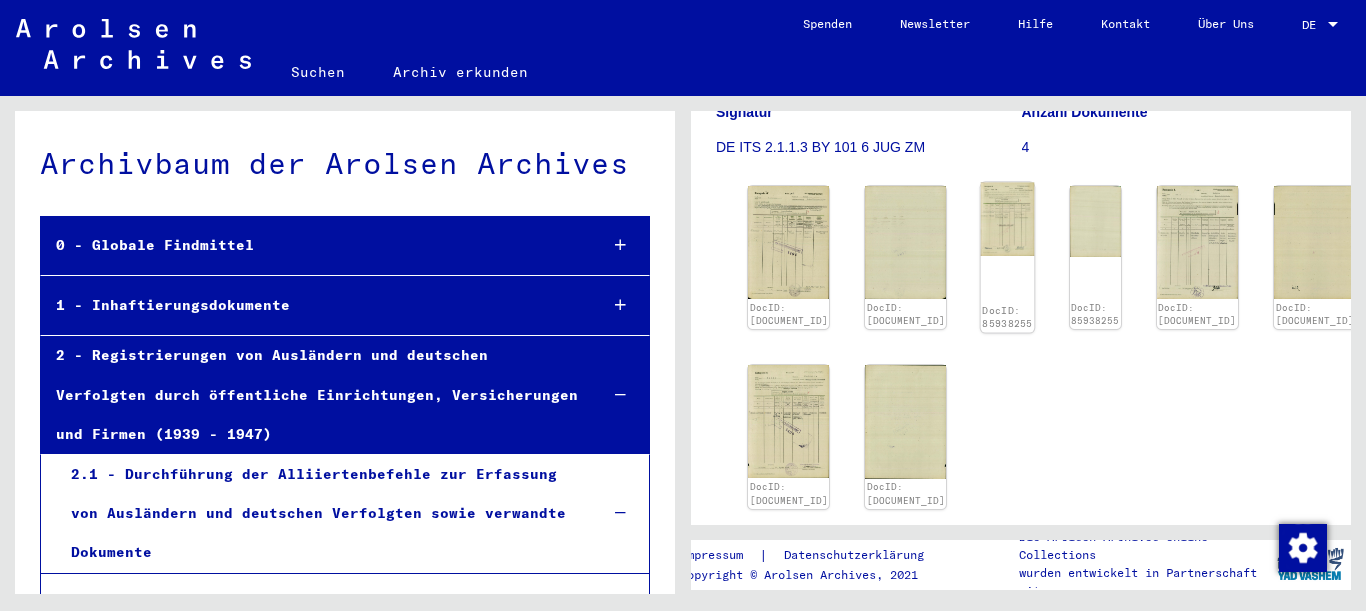 click 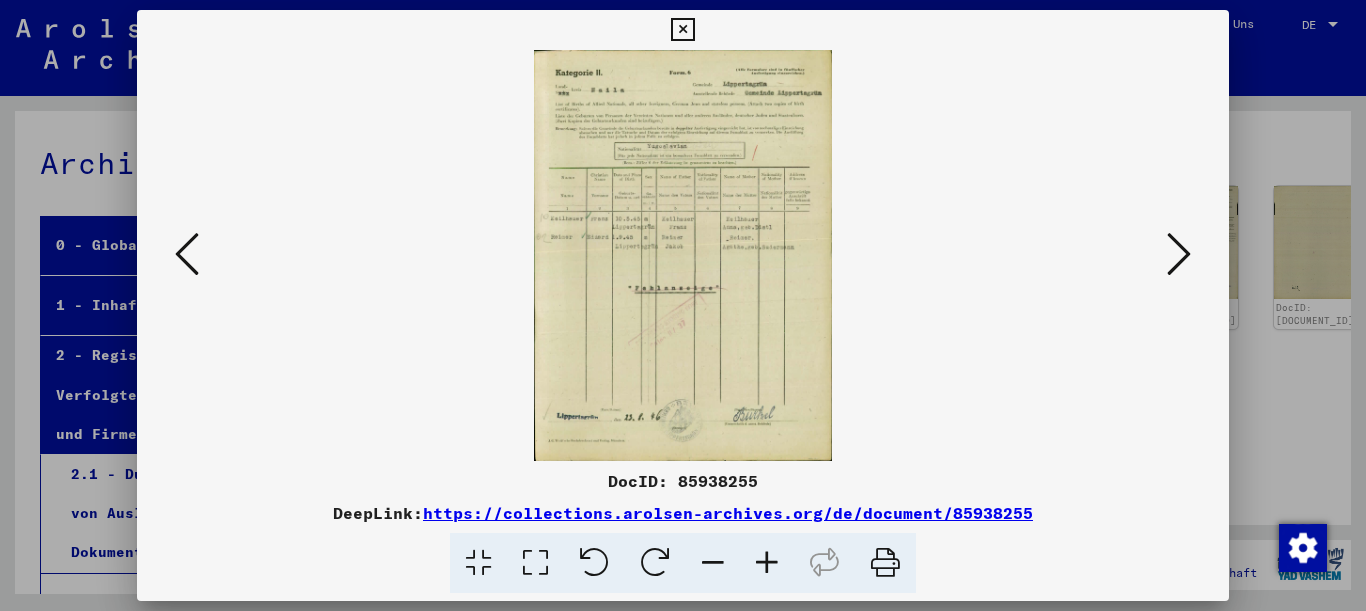 click at bounding box center [767, 563] 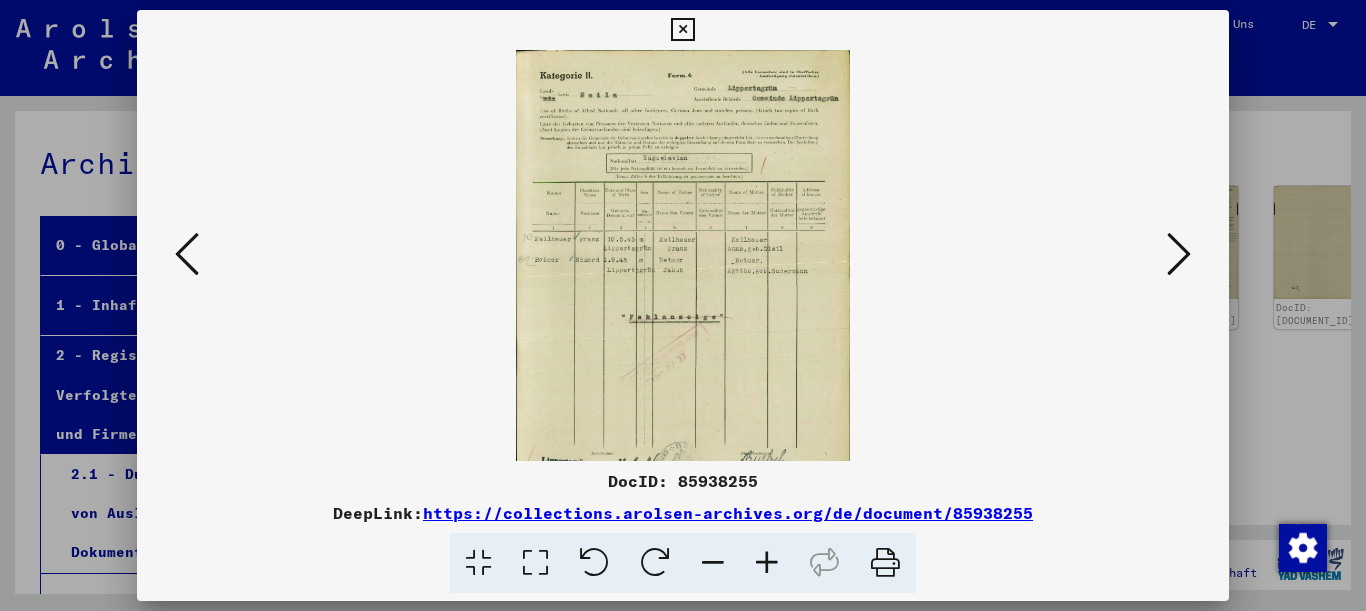 click at bounding box center [767, 563] 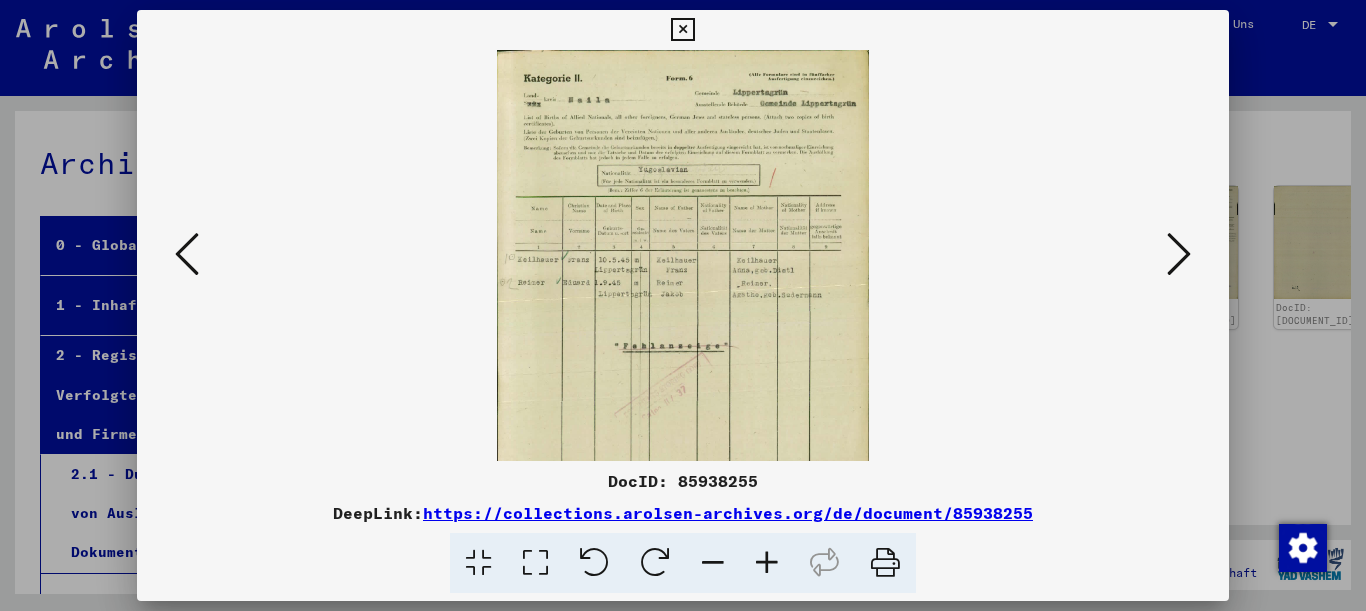 click at bounding box center (767, 563) 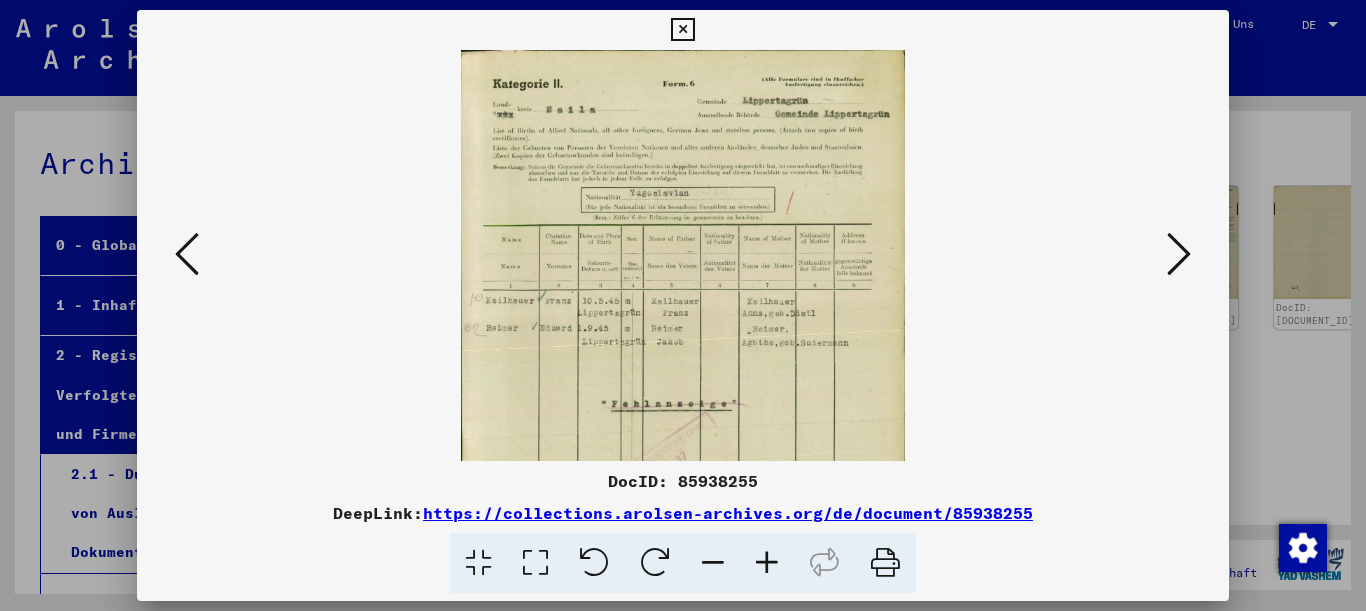 click at bounding box center (767, 563) 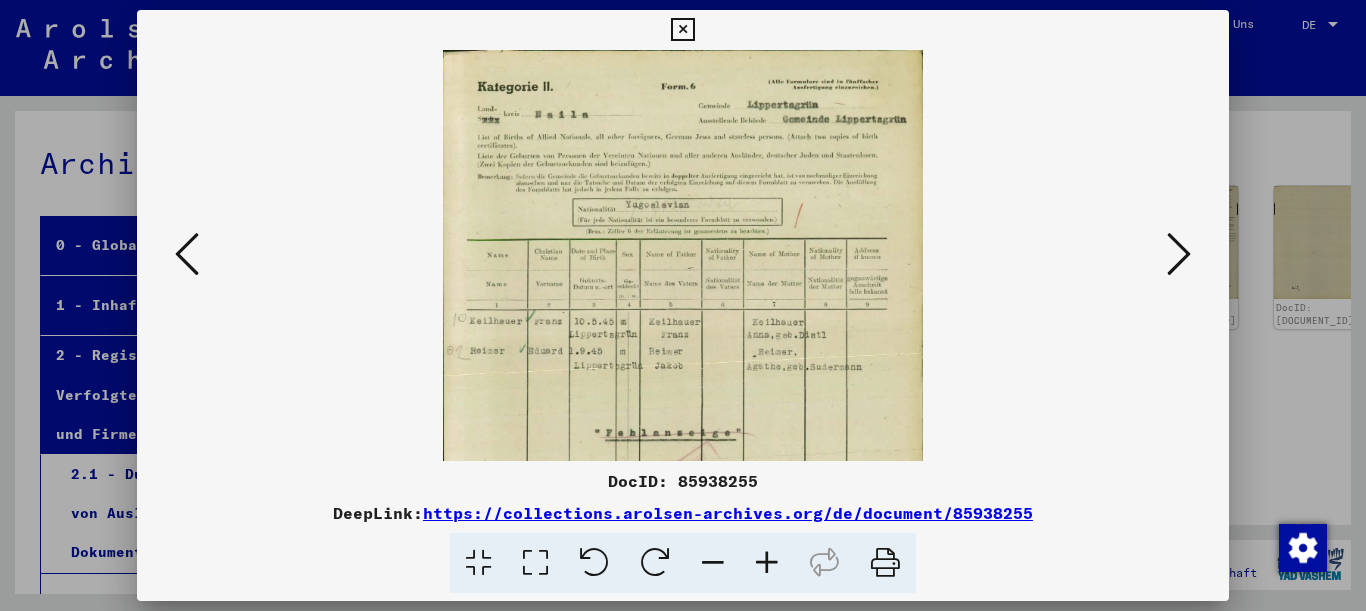 click at bounding box center [767, 563] 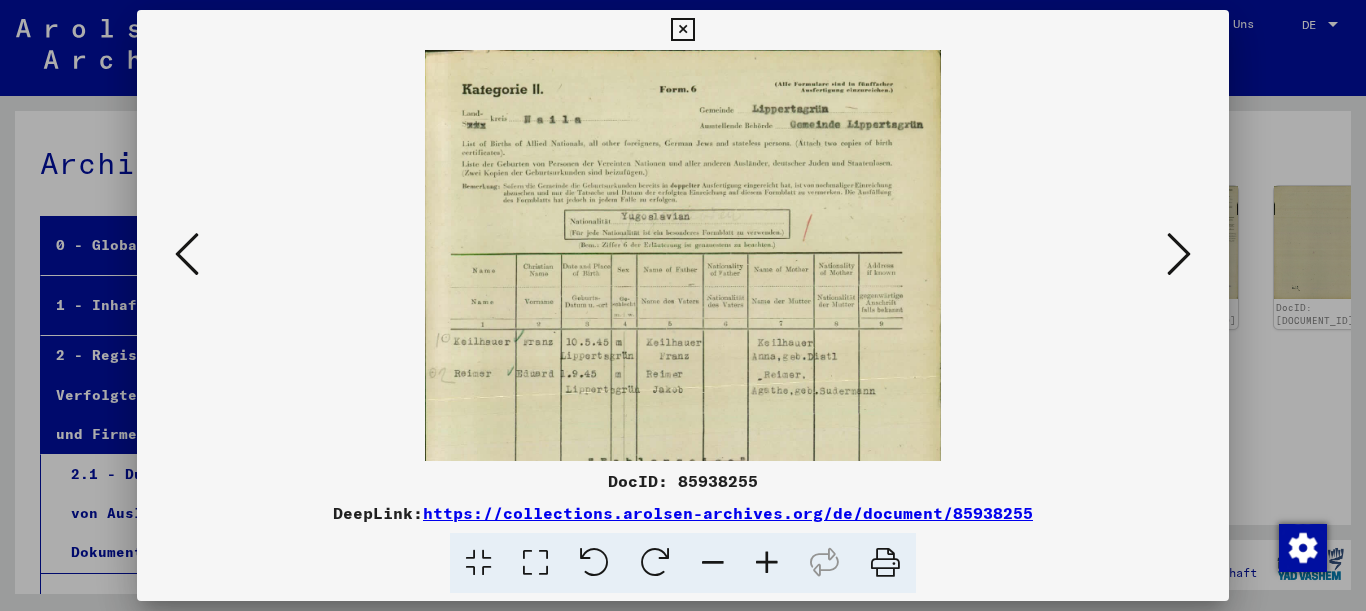 click at bounding box center (1179, 255) 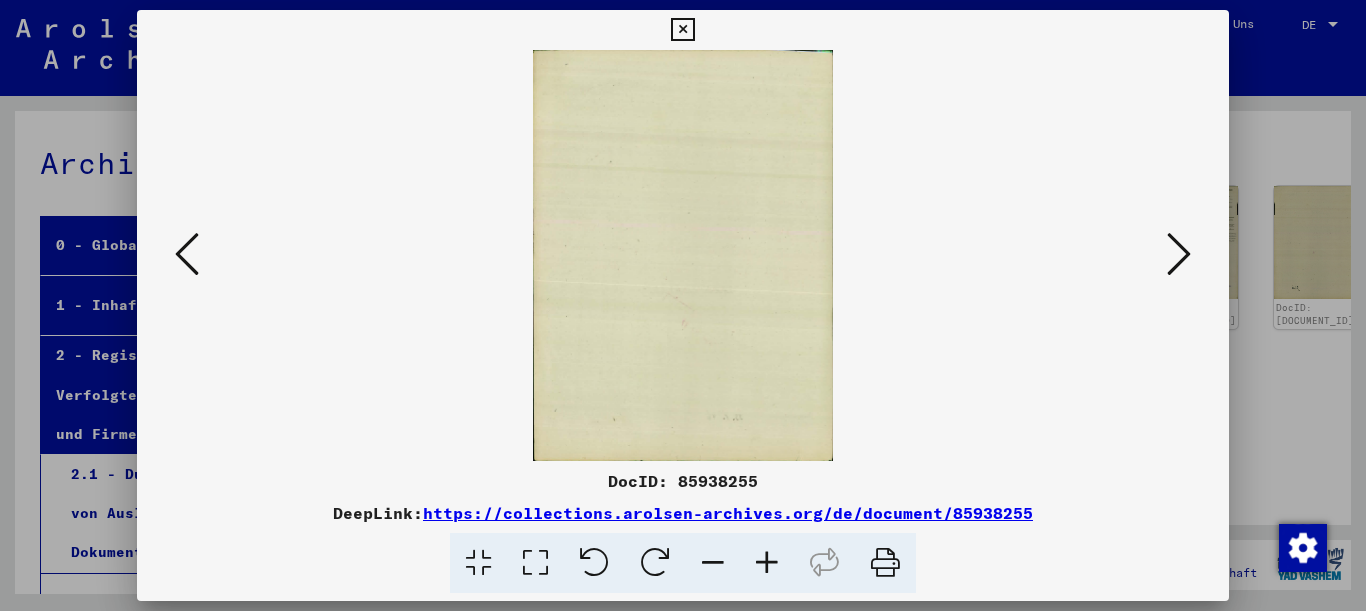 click at bounding box center [1179, 254] 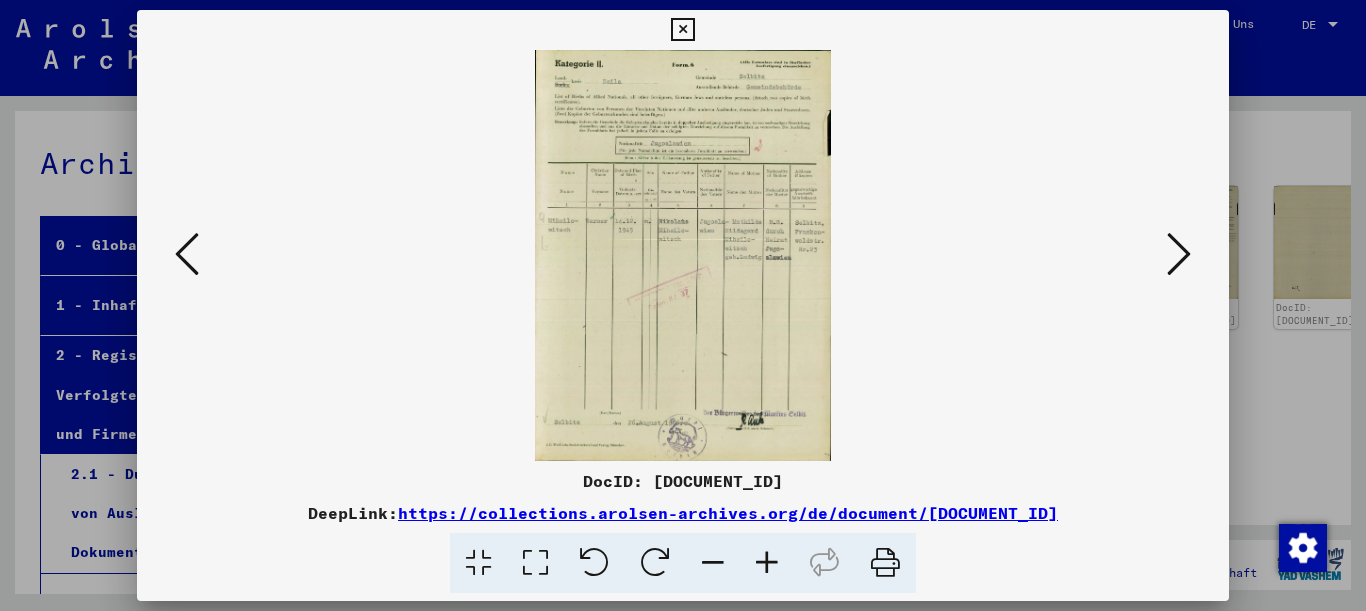 click at bounding box center [767, 563] 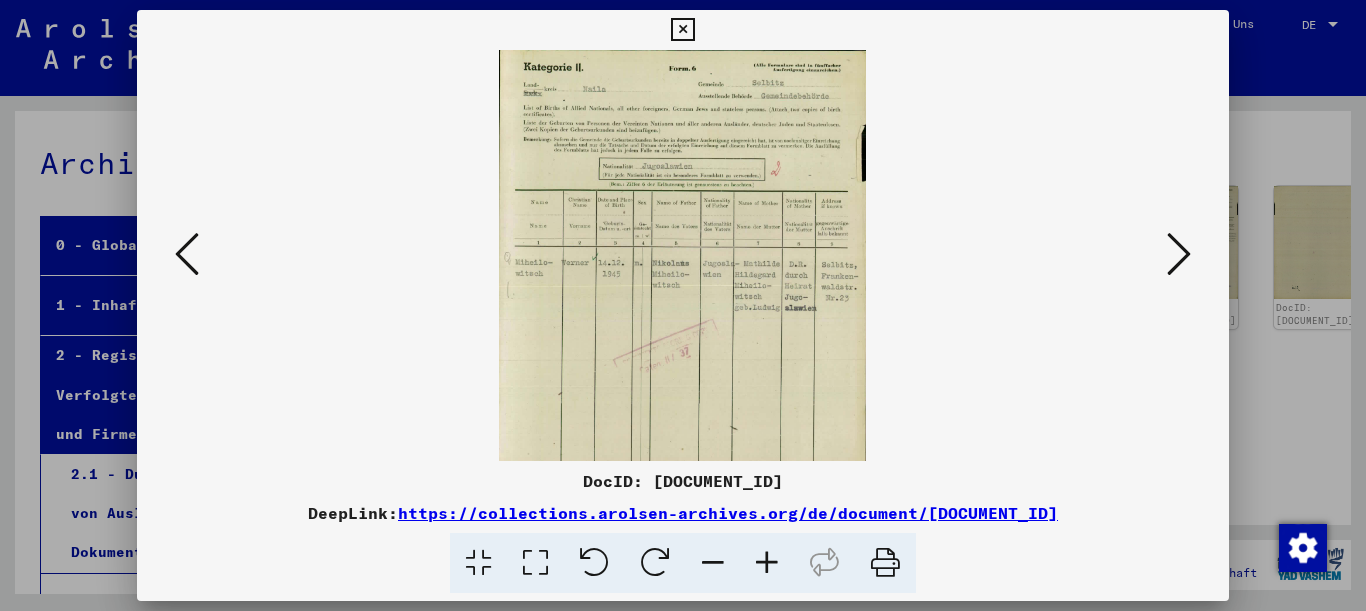 click at bounding box center (767, 563) 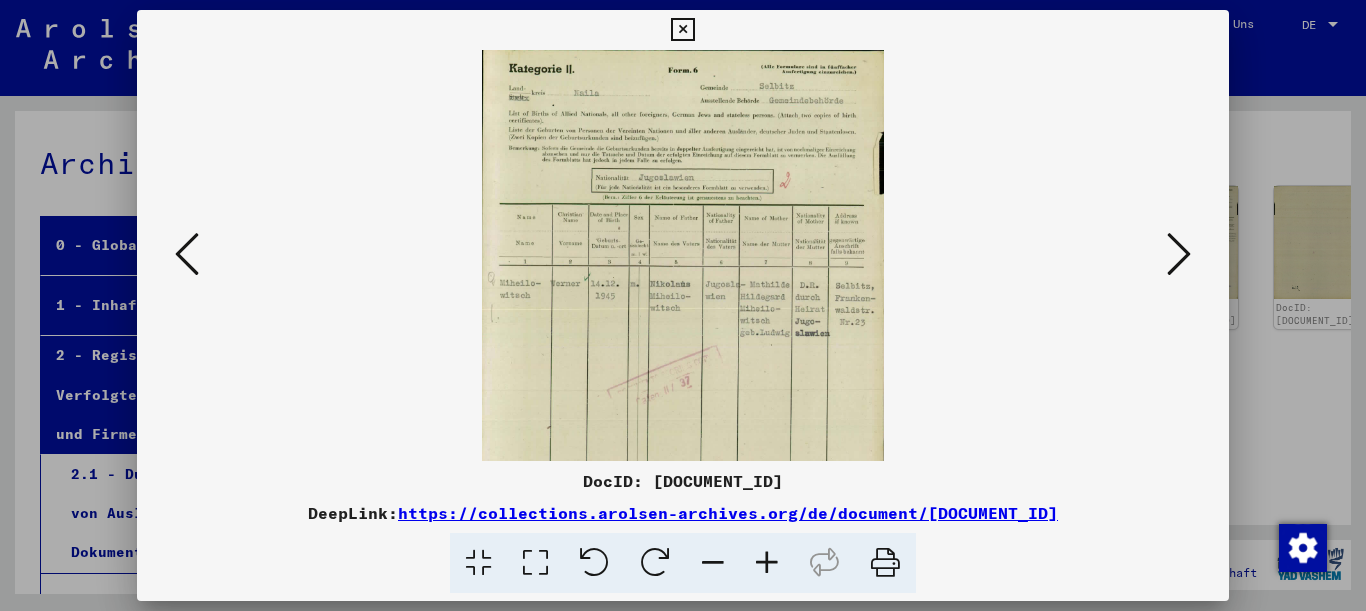 click at bounding box center [767, 563] 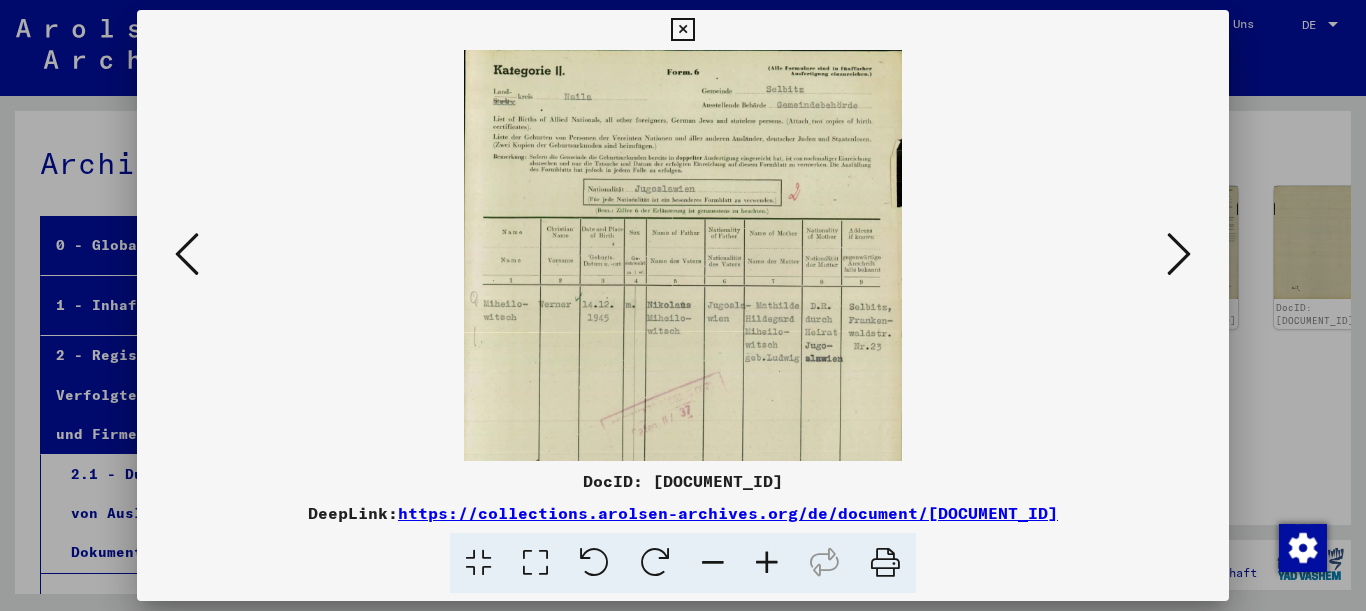 click at bounding box center [767, 563] 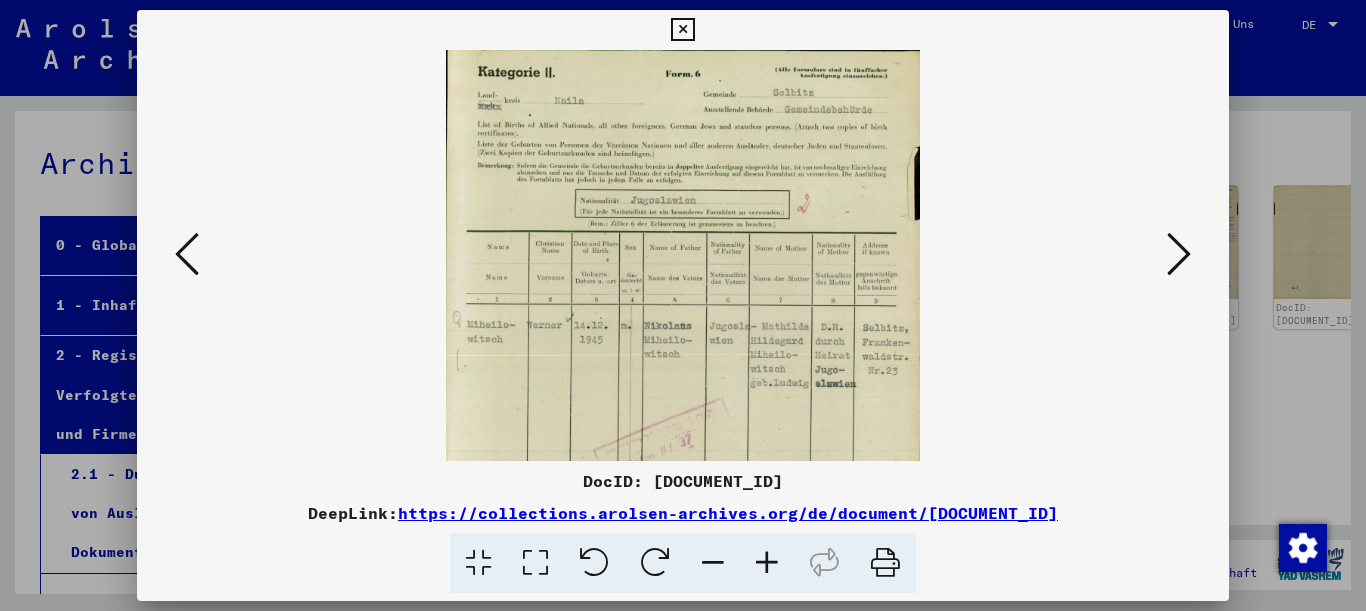 click at bounding box center (1179, 254) 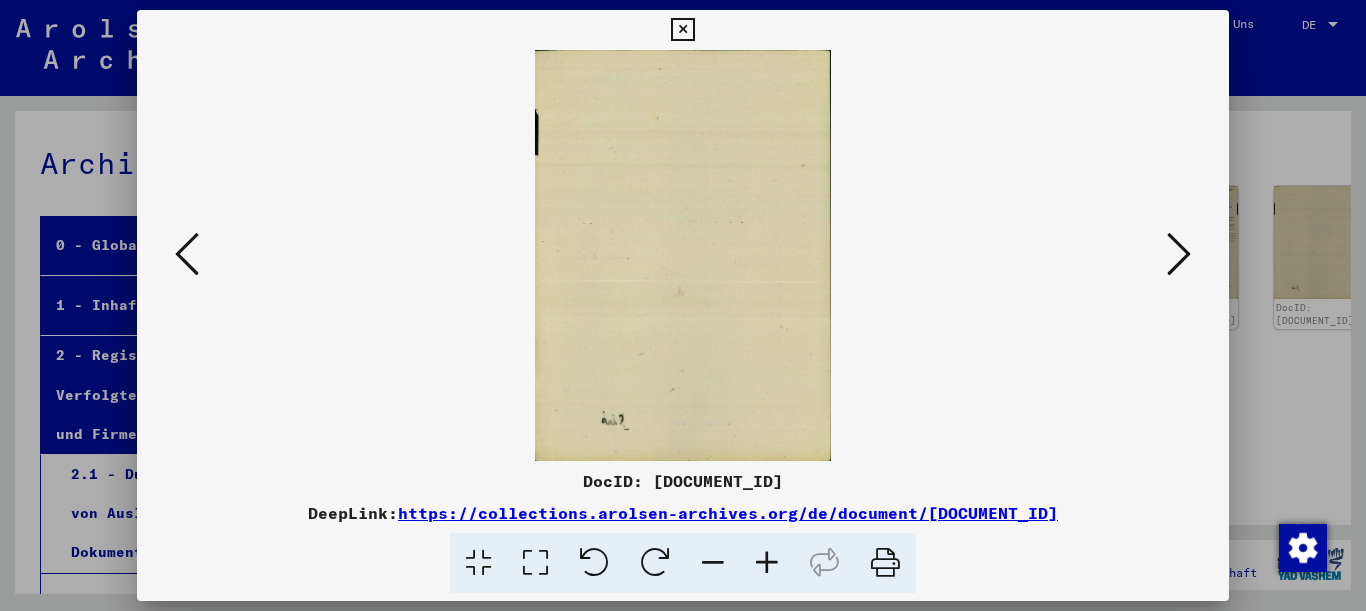 click at bounding box center [1179, 254] 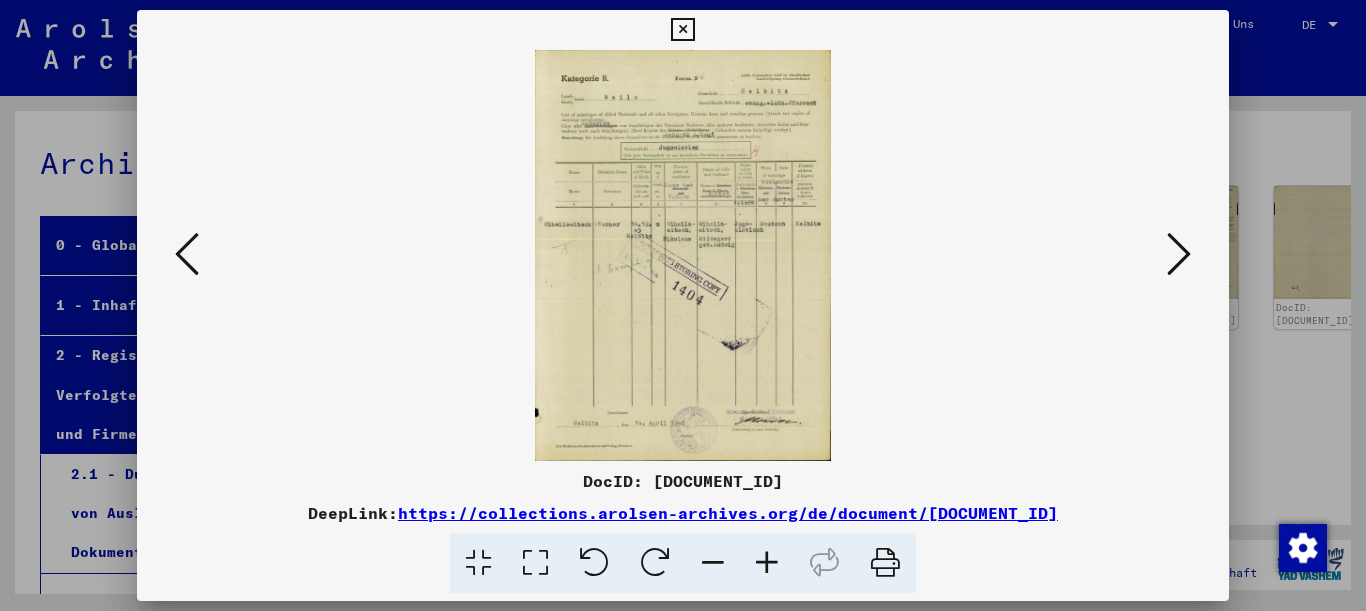 click at bounding box center (767, 563) 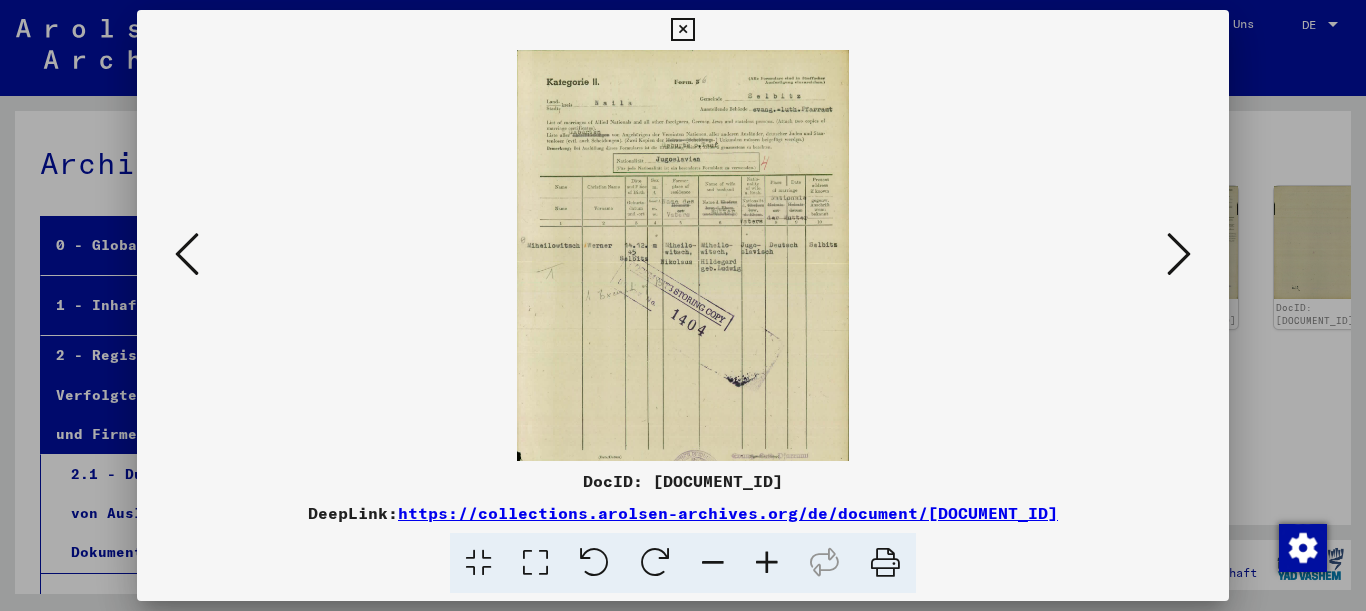 click at bounding box center (767, 563) 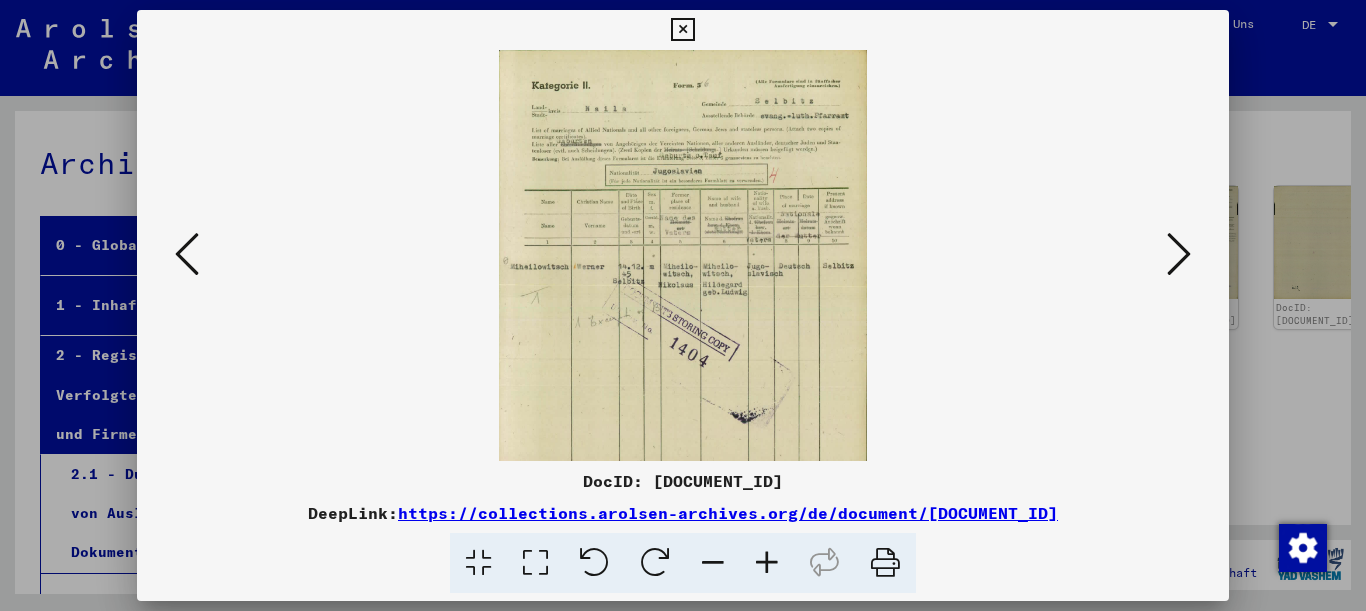 click at bounding box center (767, 563) 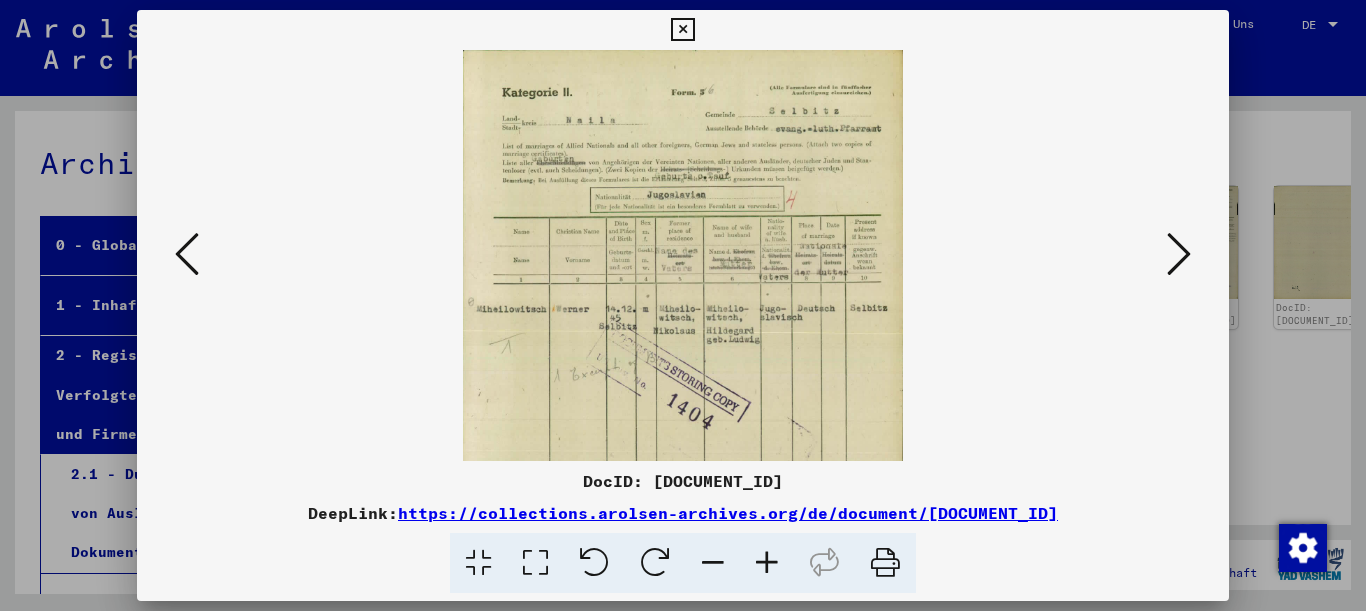 click at bounding box center [767, 563] 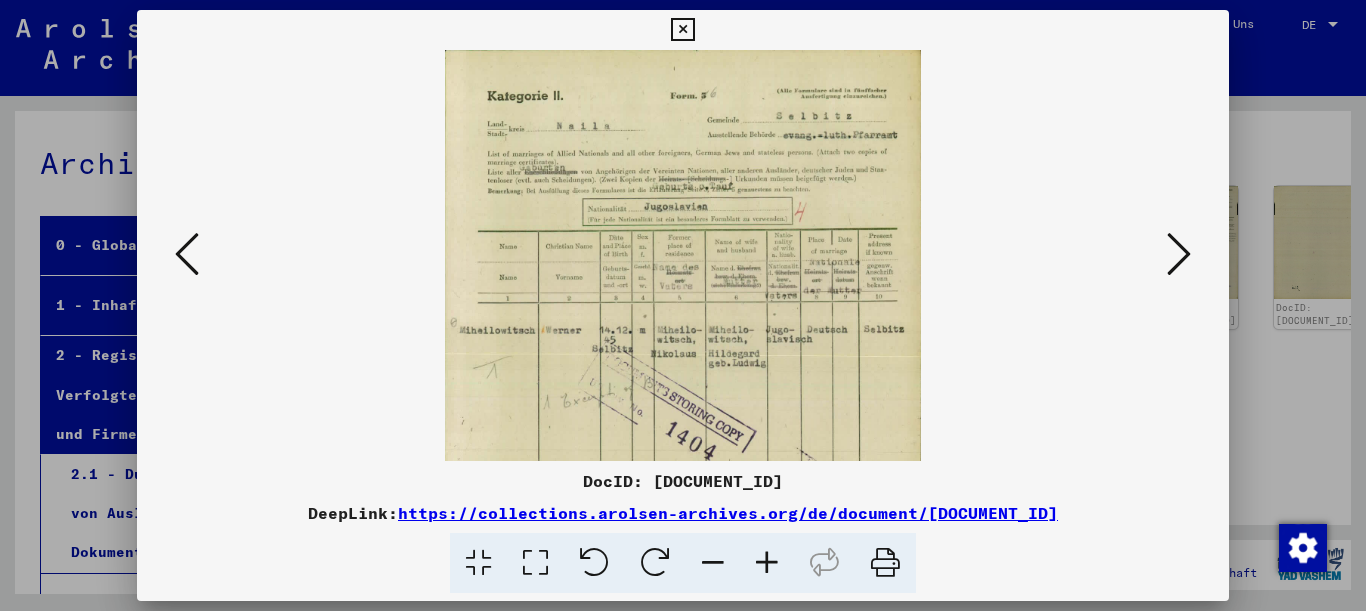 click at bounding box center (1179, 254) 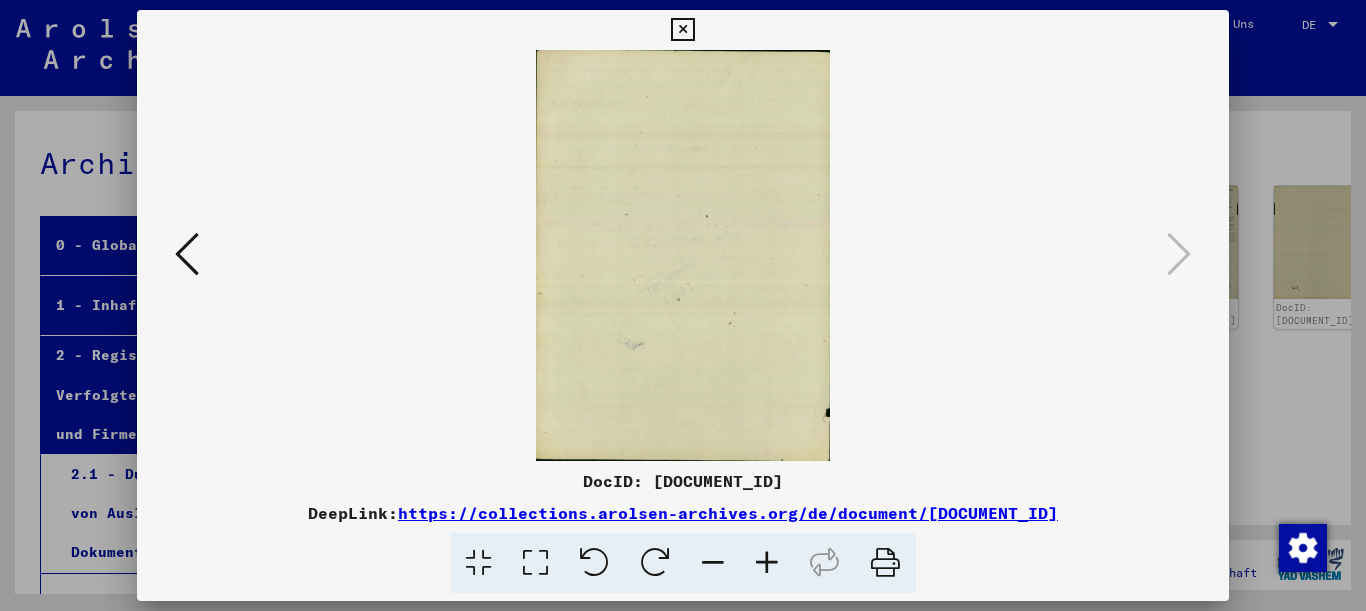 click at bounding box center [187, 254] 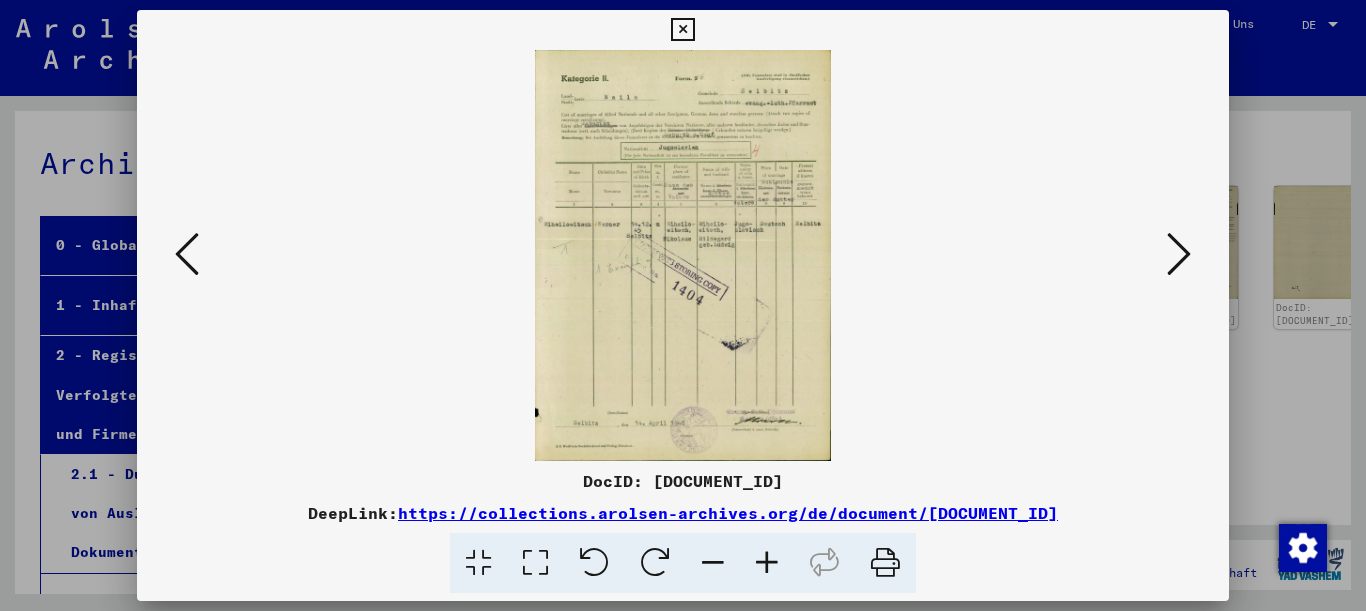click at bounding box center (187, 254) 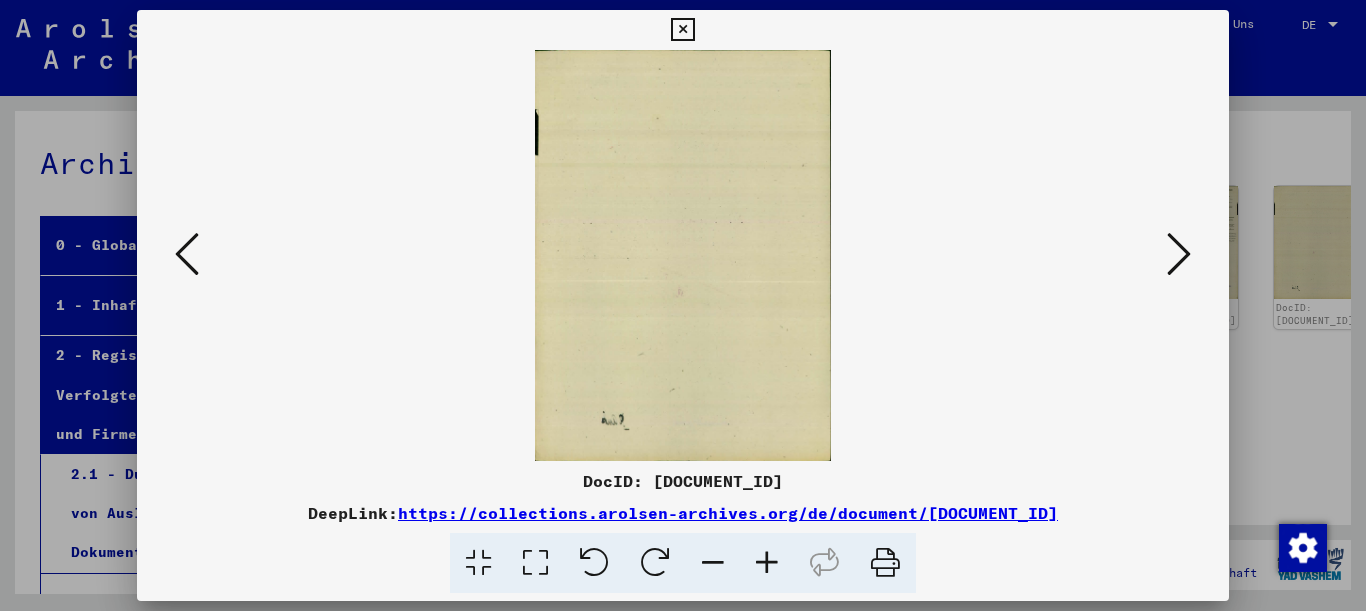 click at bounding box center (187, 254) 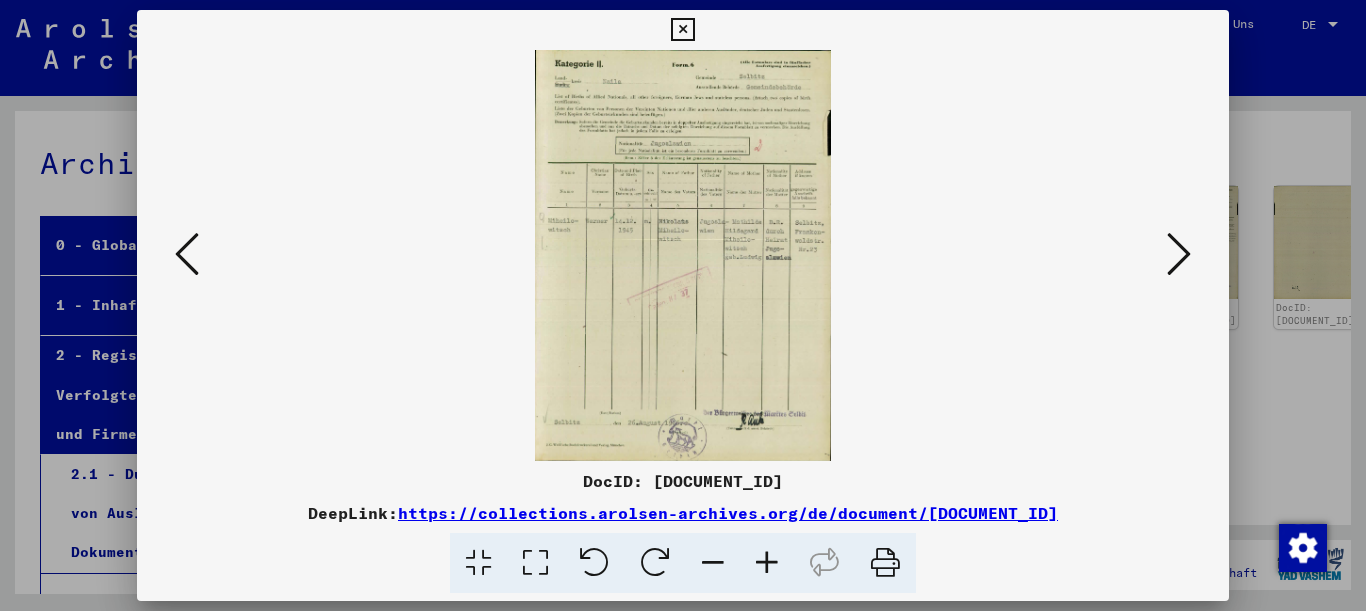 click at bounding box center (187, 254) 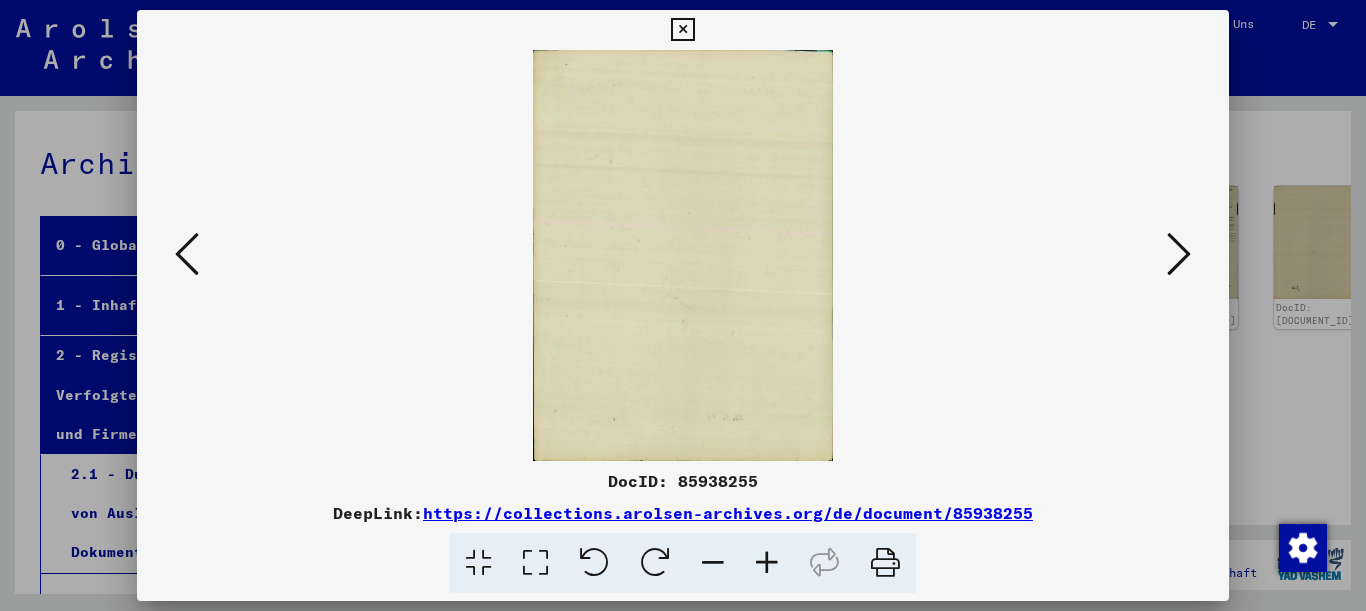click at bounding box center [187, 254] 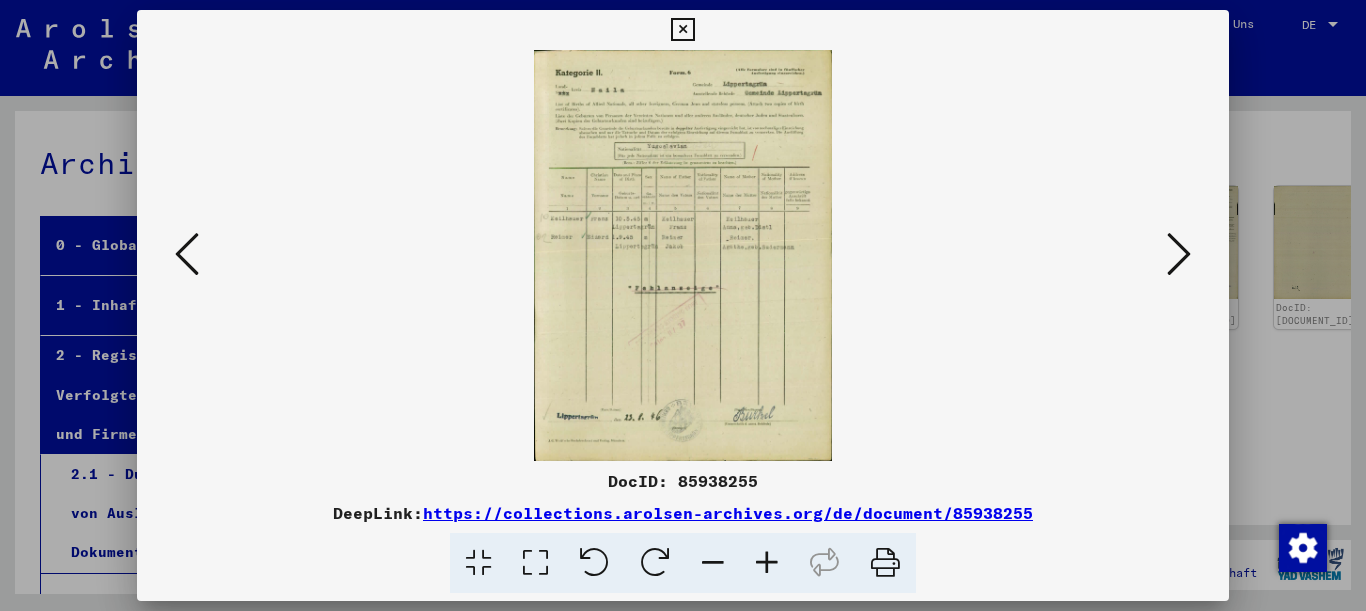click at bounding box center [187, 254] 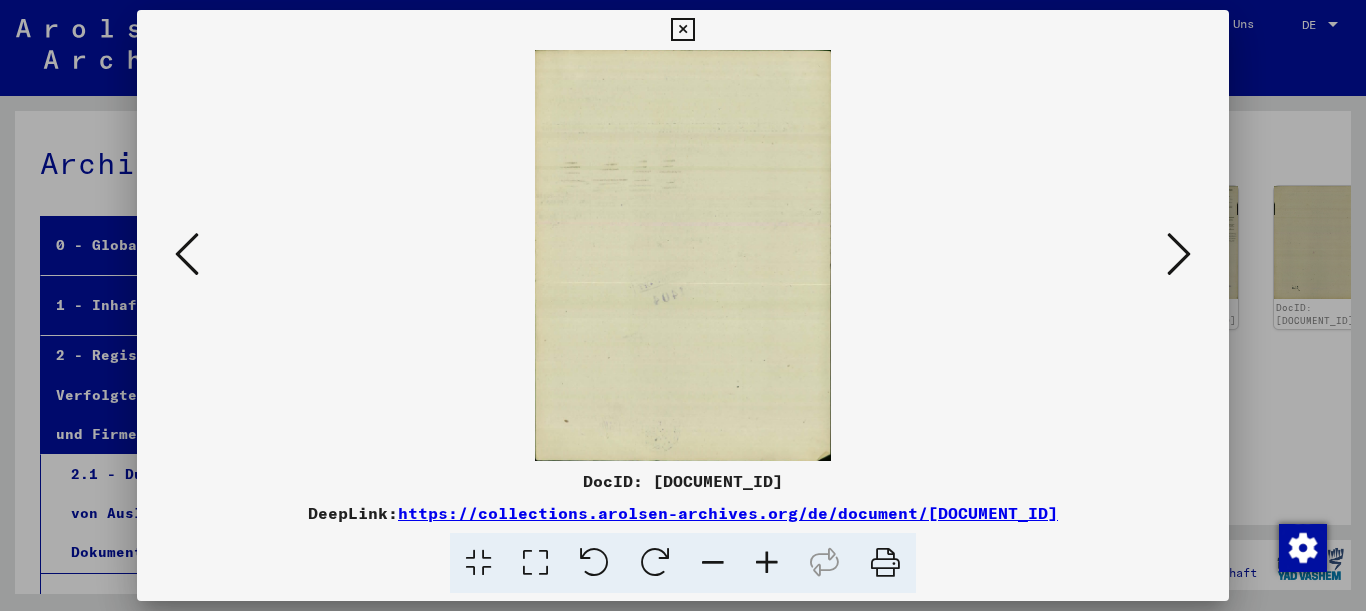 click at bounding box center [683, 255] 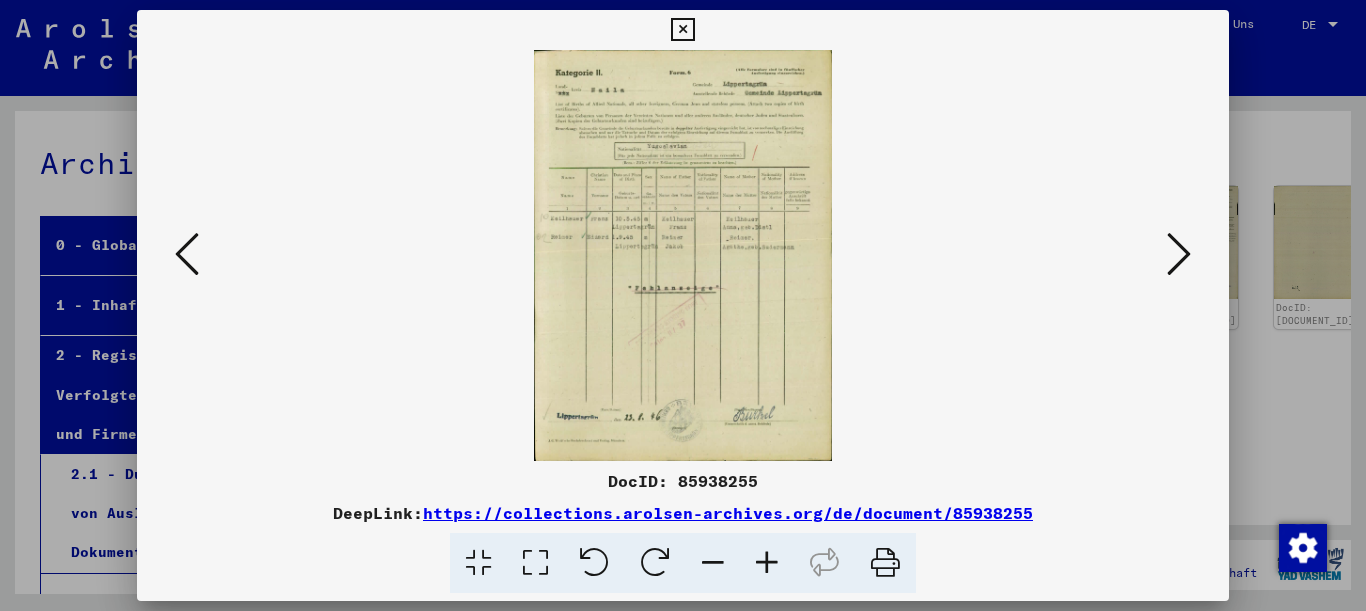 click at bounding box center (767, 563) 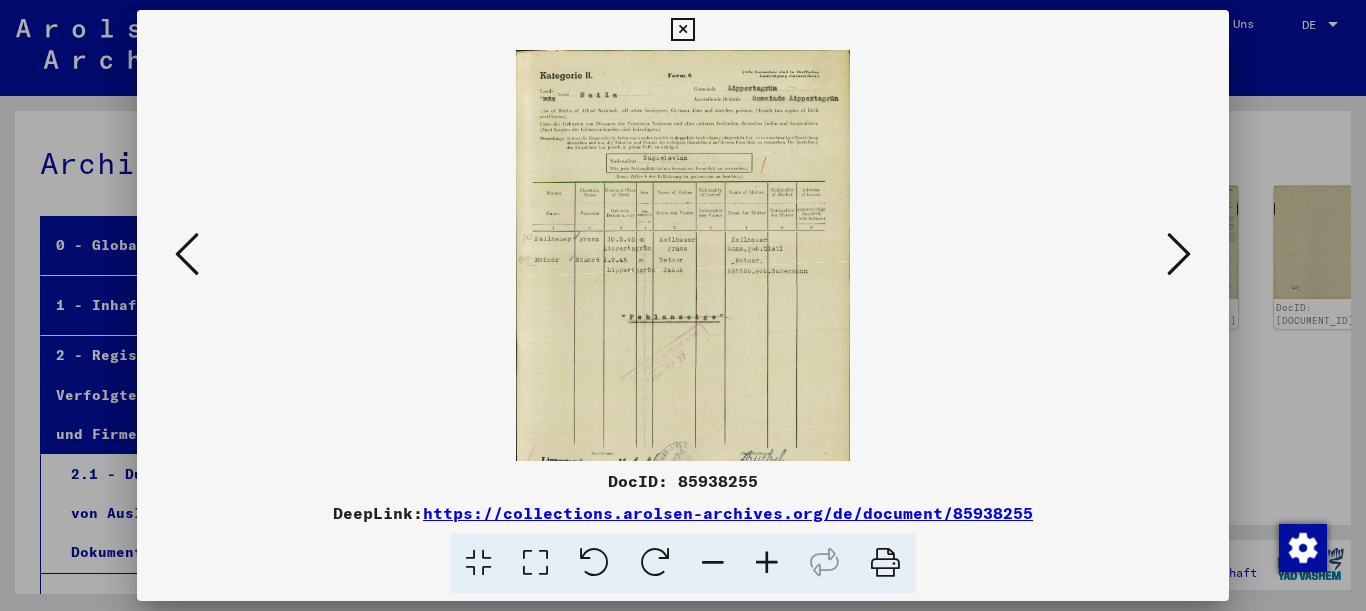 click at bounding box center [767, 563] 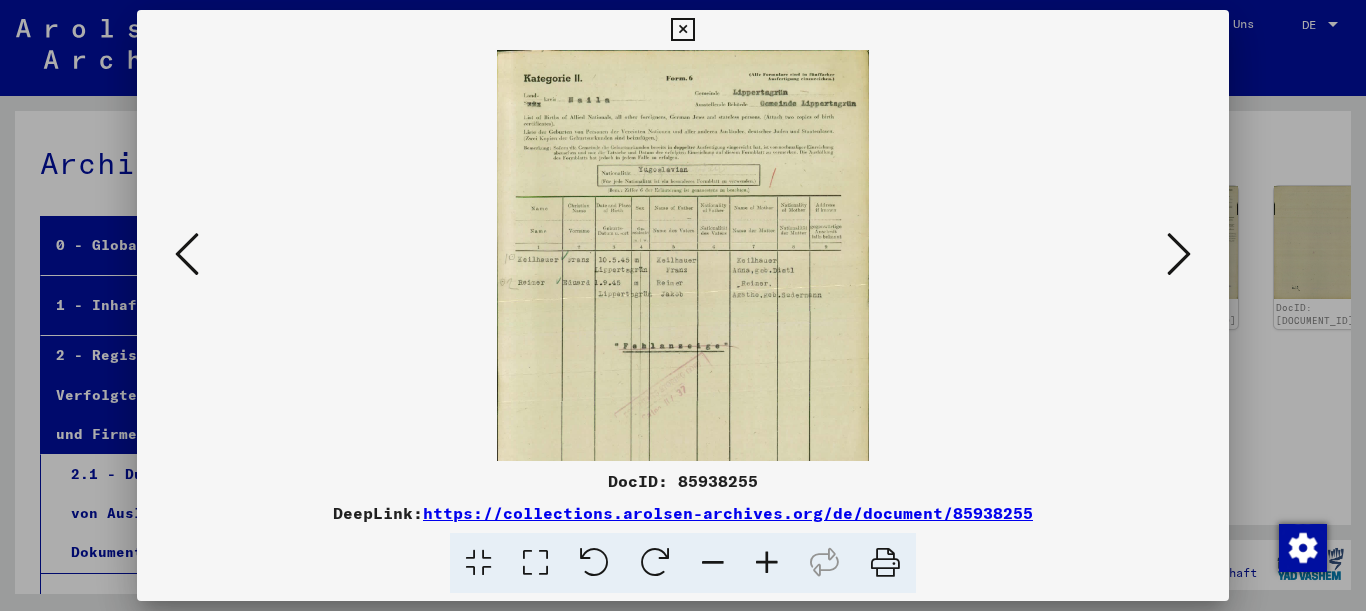 click at bounding box center [767, 563] 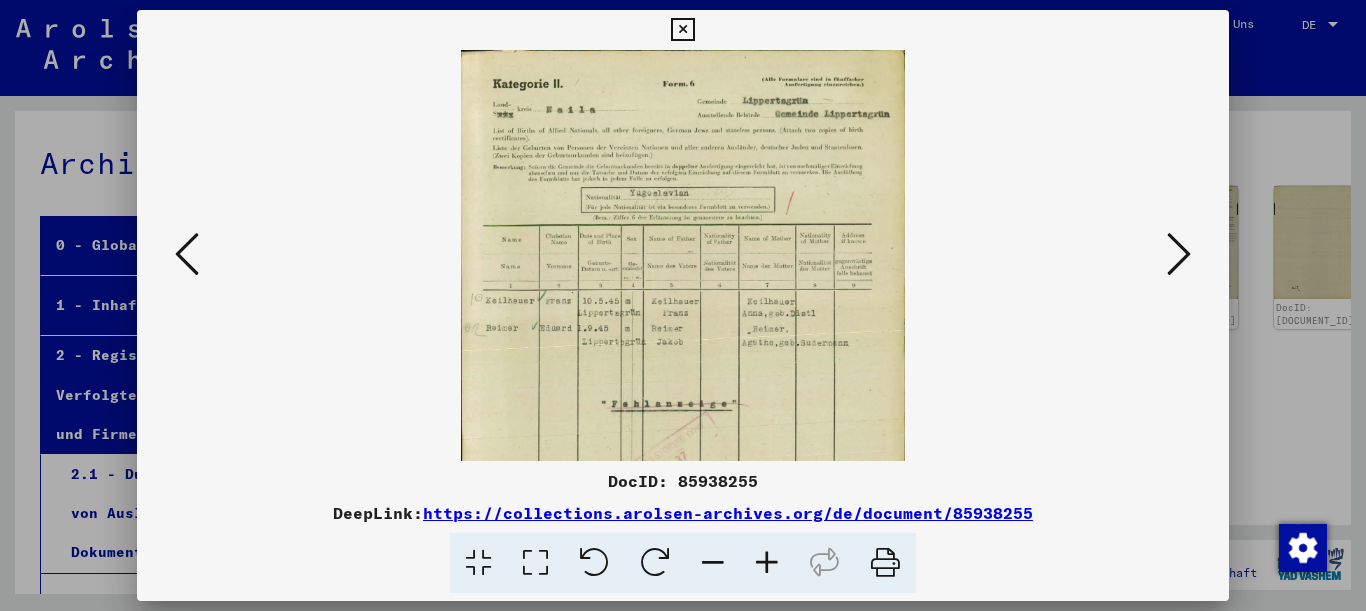 click at bounding box center (767, 563) 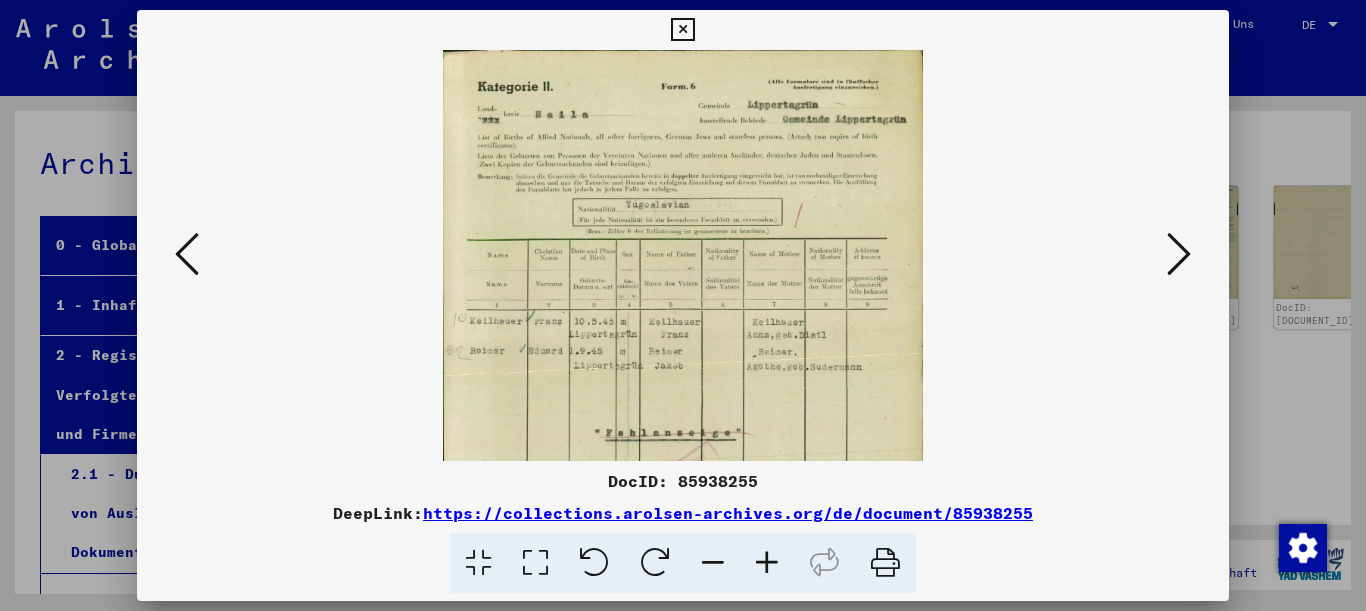 click at bounding box center (767, 563) 